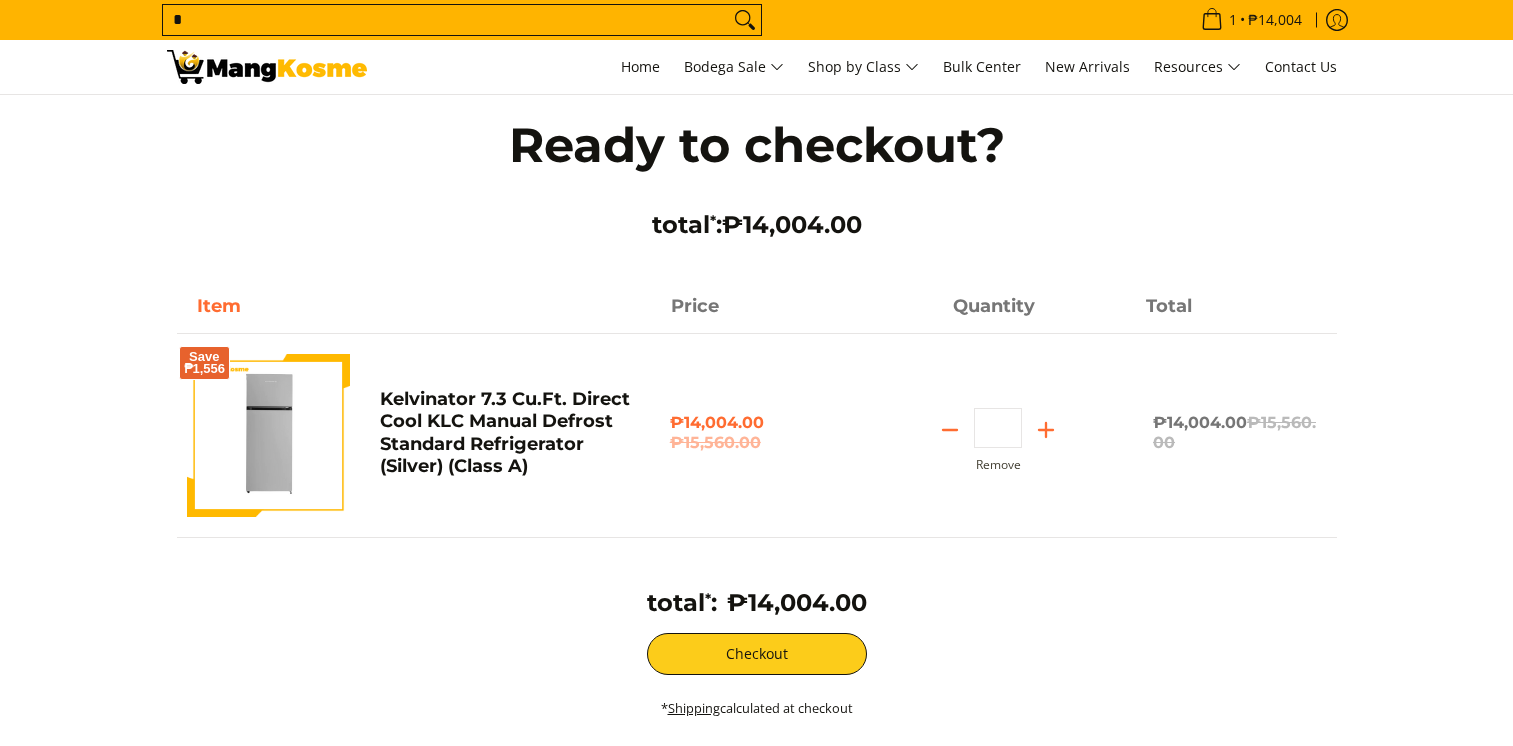 scroll, scrollTop: 0, scrollLeft: 0, axis: both 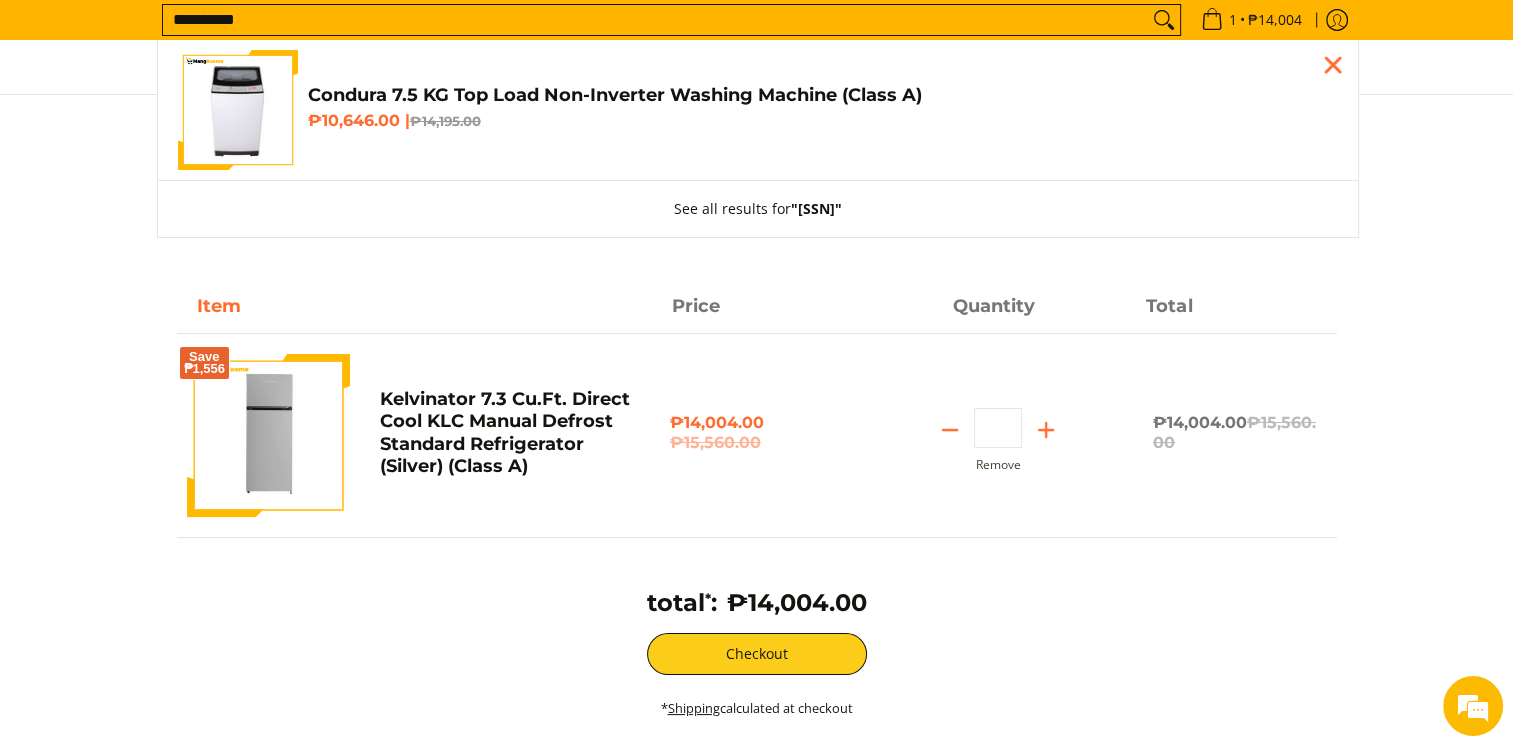 type on "**********" 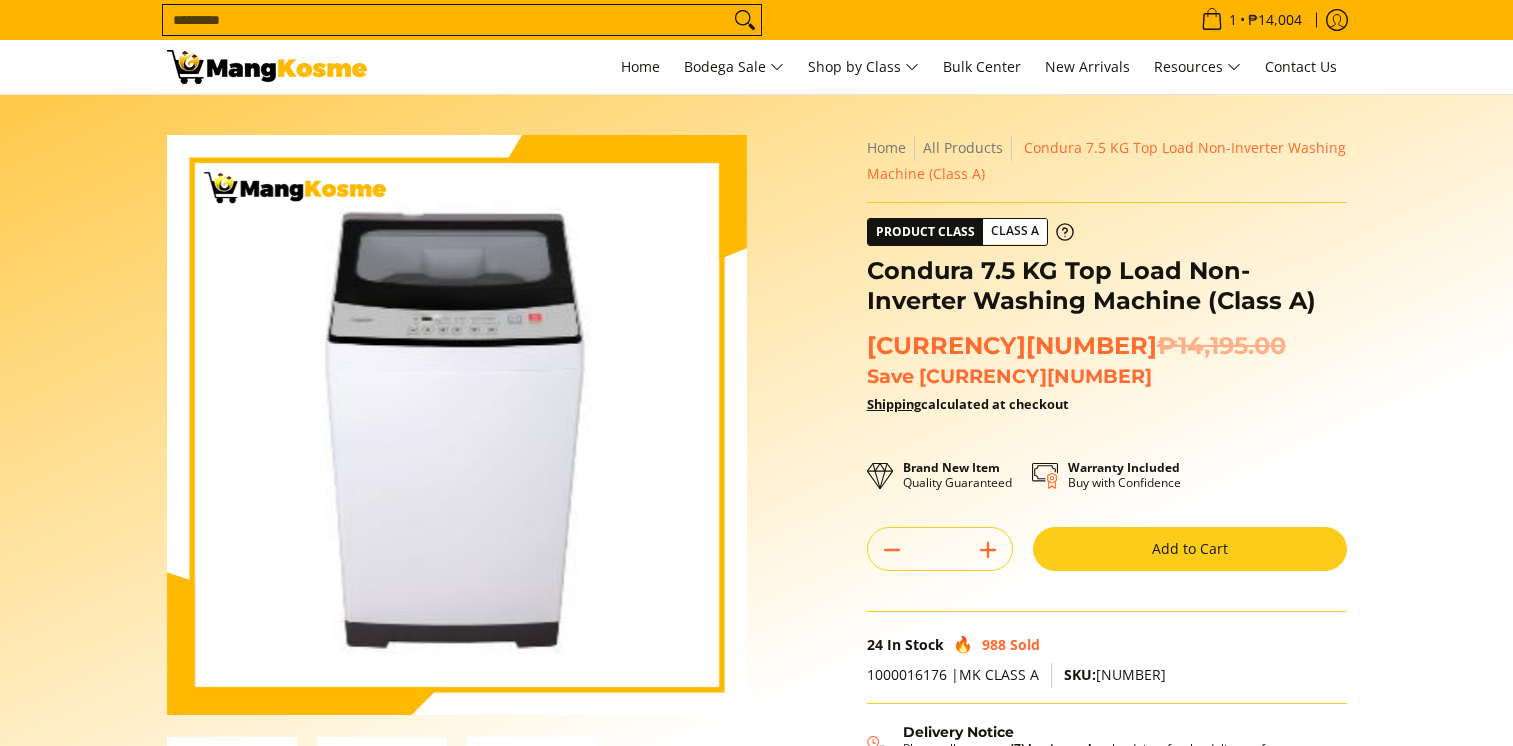 scroll, scrollTop: 0, scrollLeft: 0, axis: both 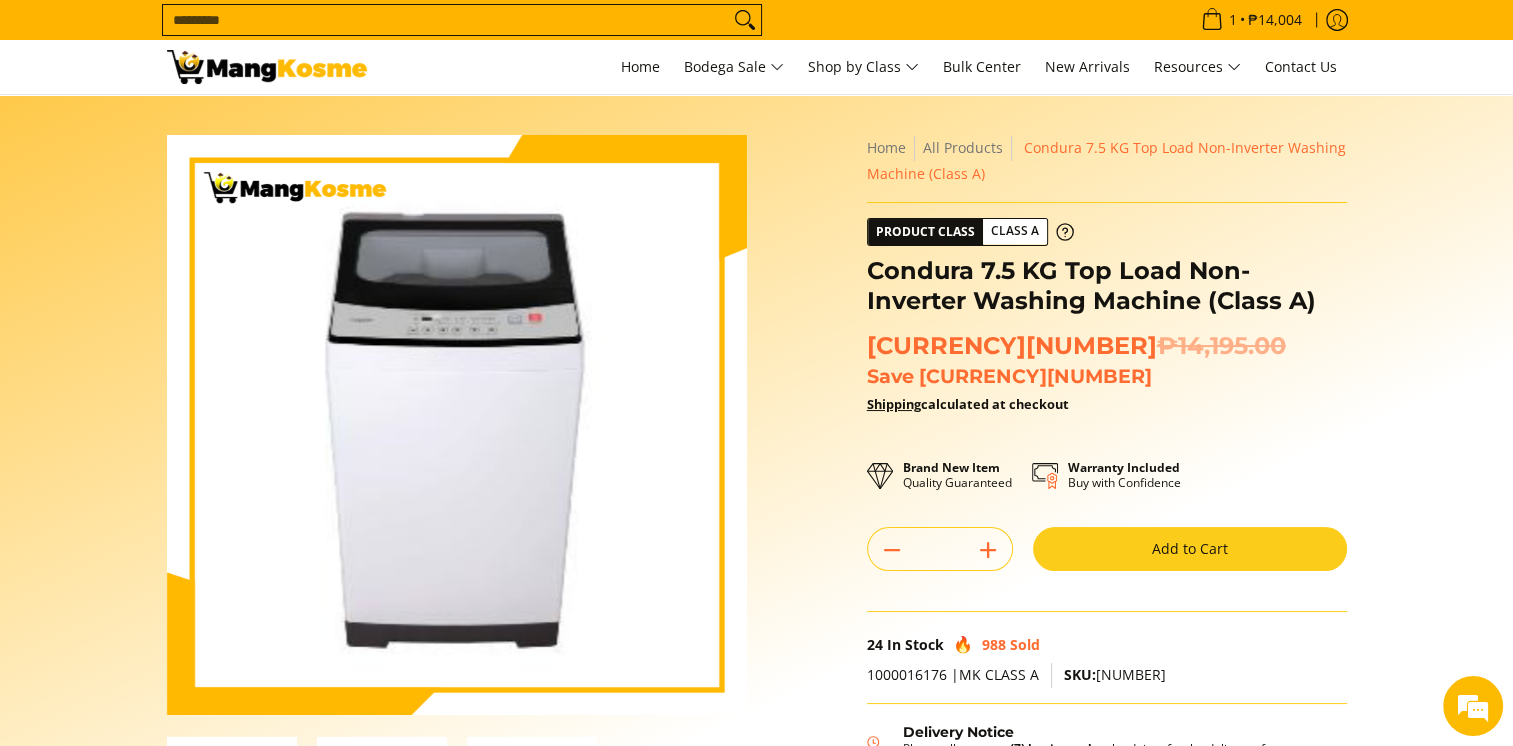 click on "Add to Cart" at bounding box center [1190, 549] 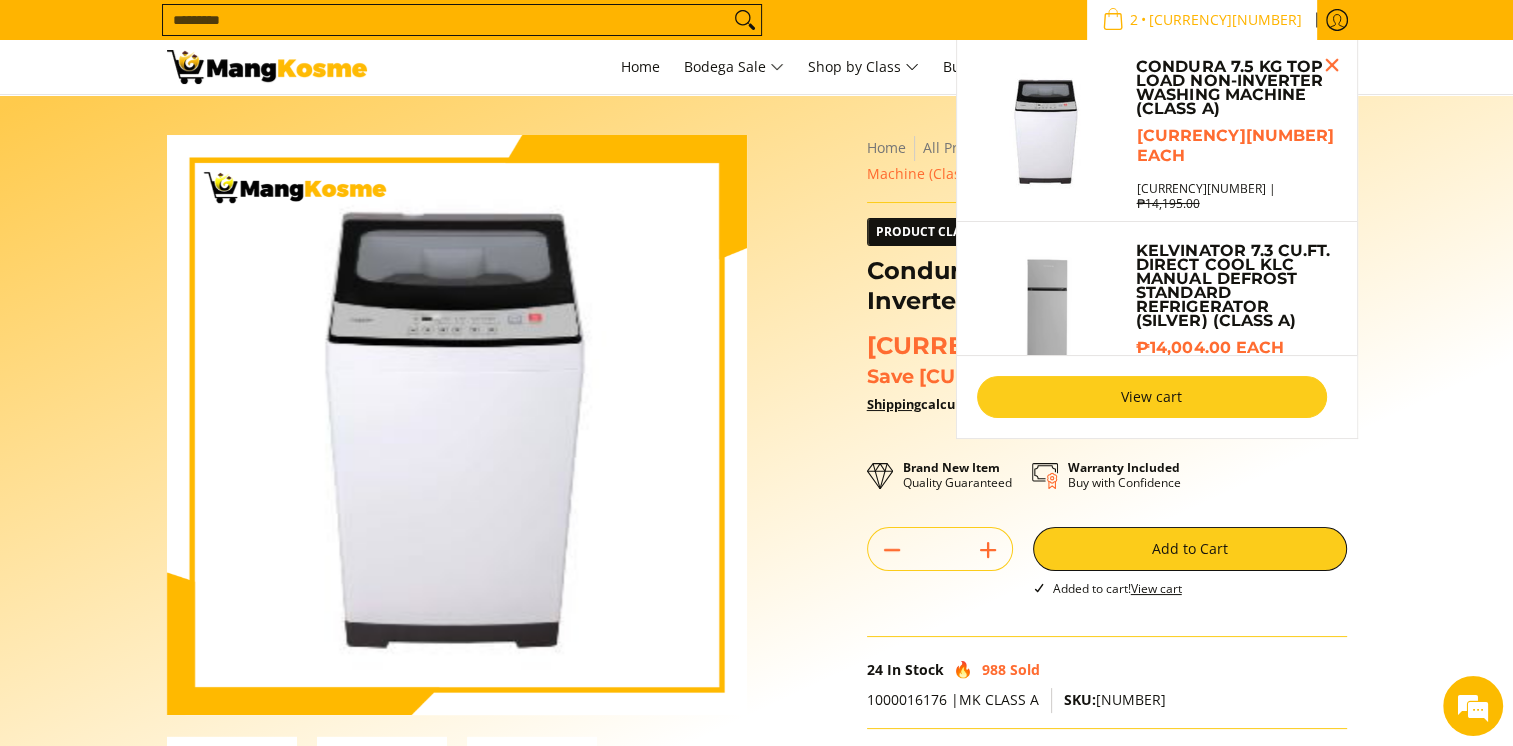 click on "View cart" at bounding box center (1152, 397) 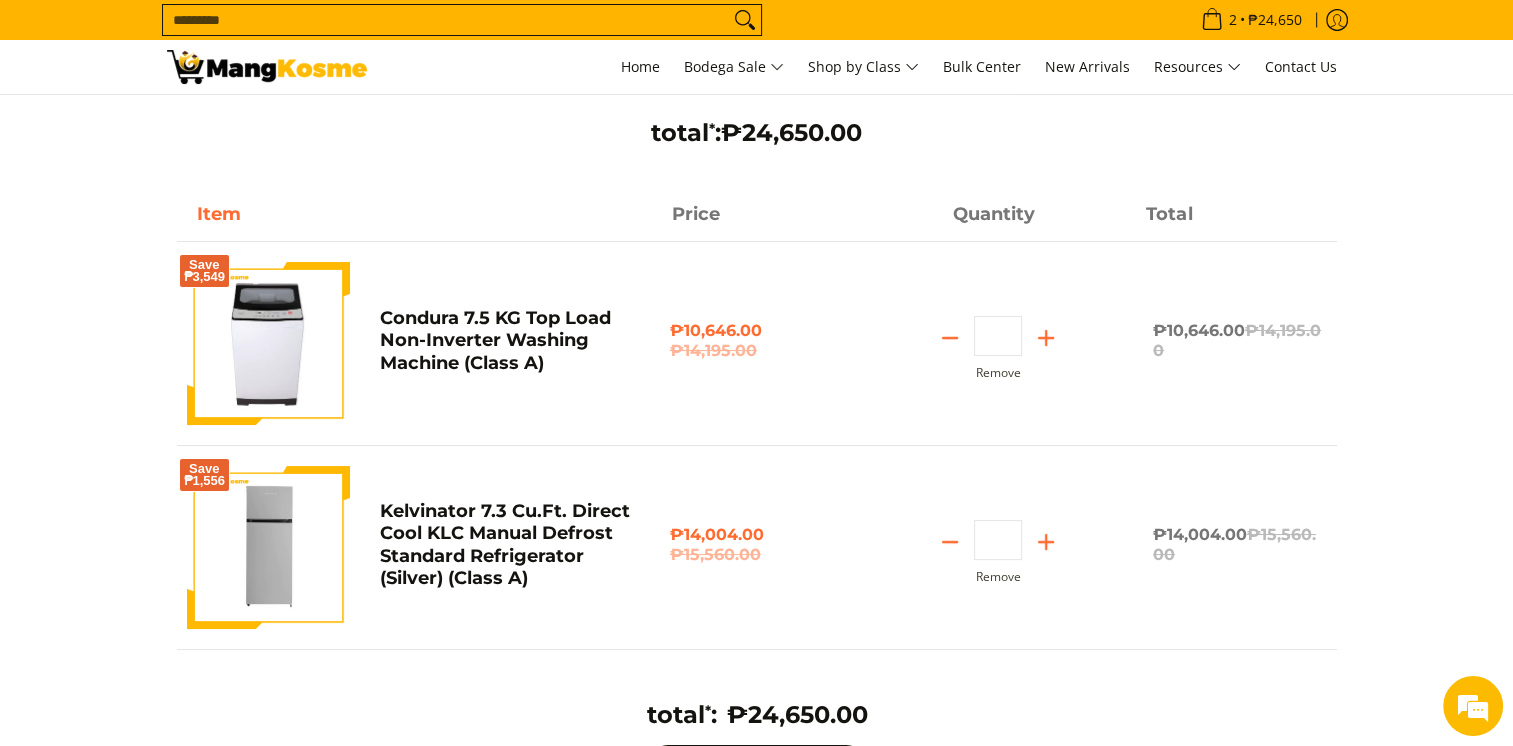 scroll, scrollTop: 100, scrollLeft: 0, axis: vertical 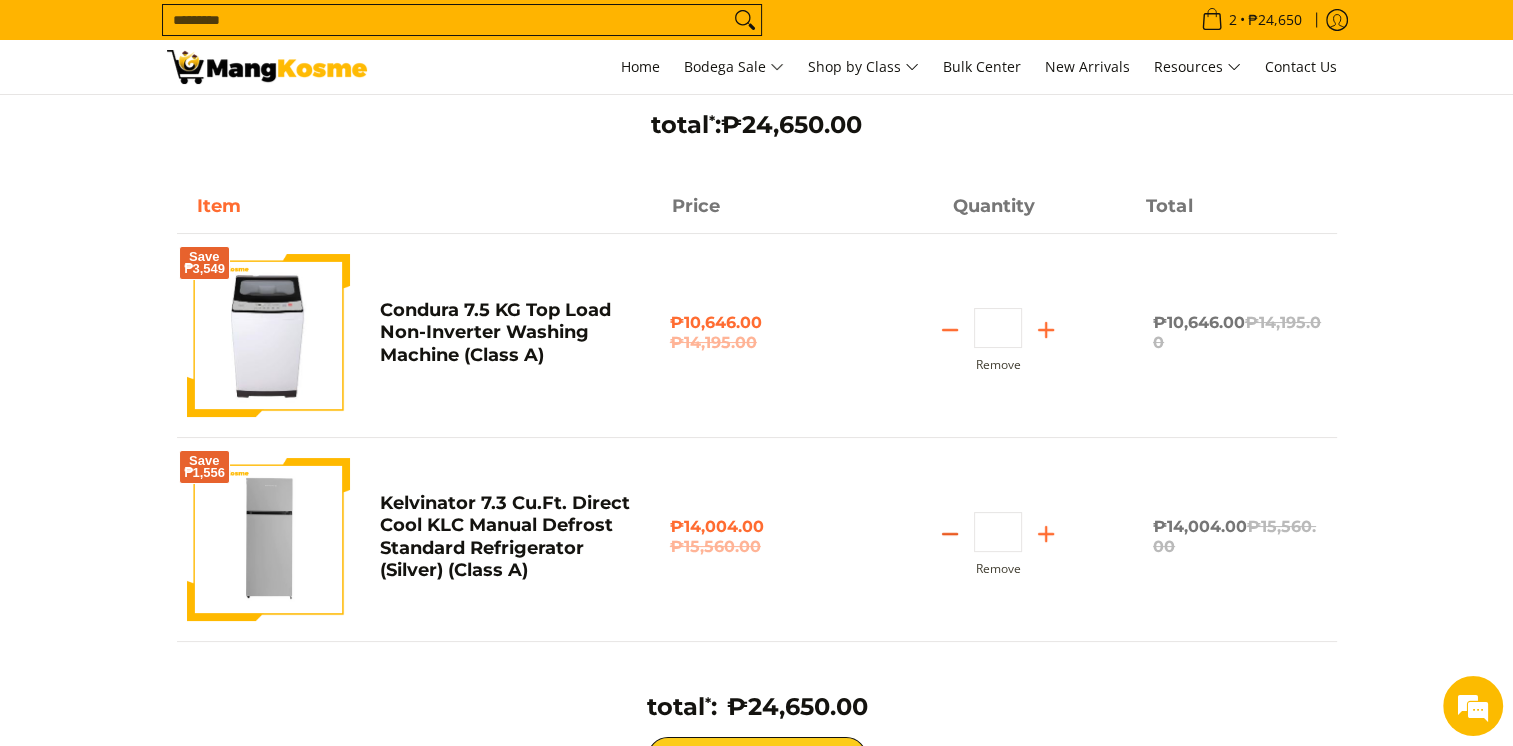 click 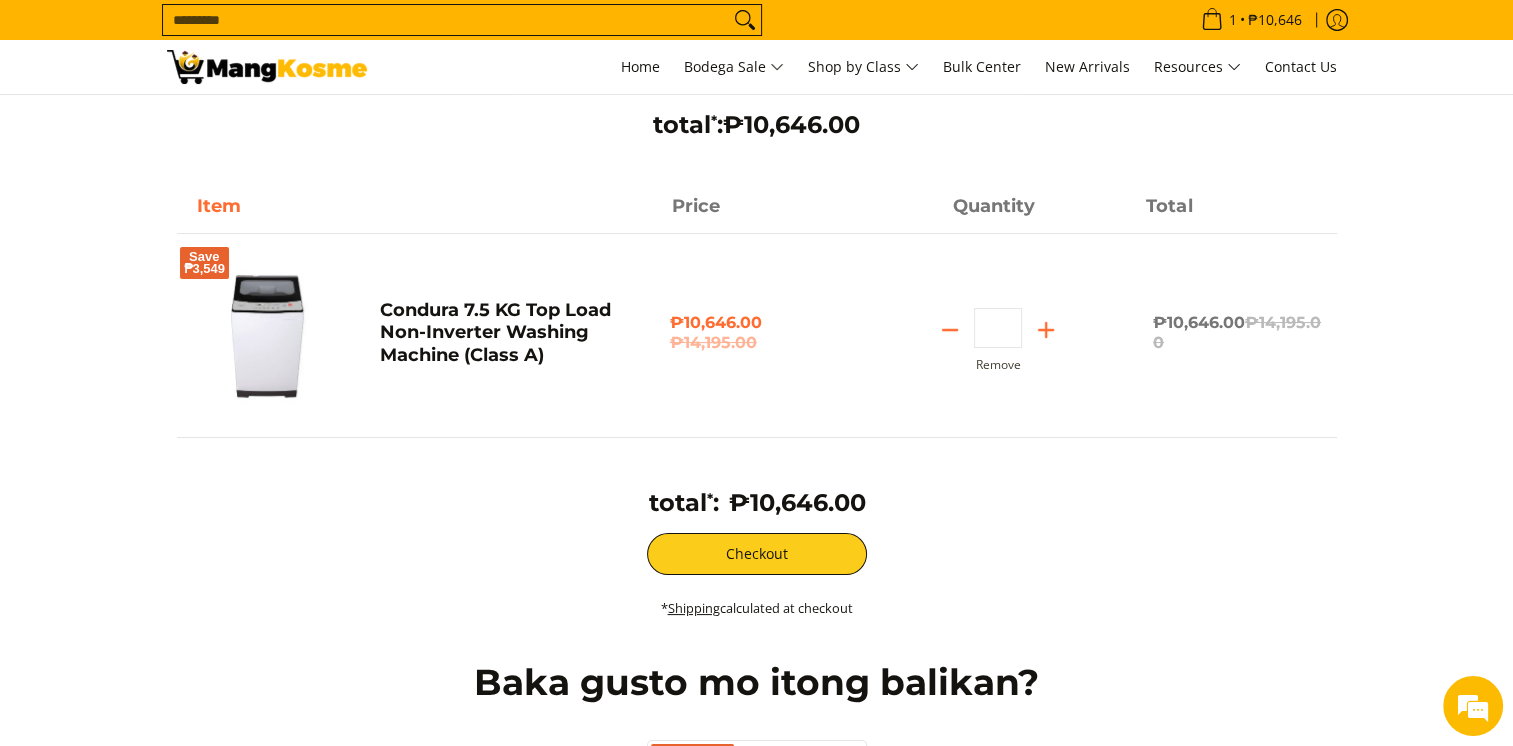 scroll, scrollTop: 500, scrollLeft: 0, axis: vertical 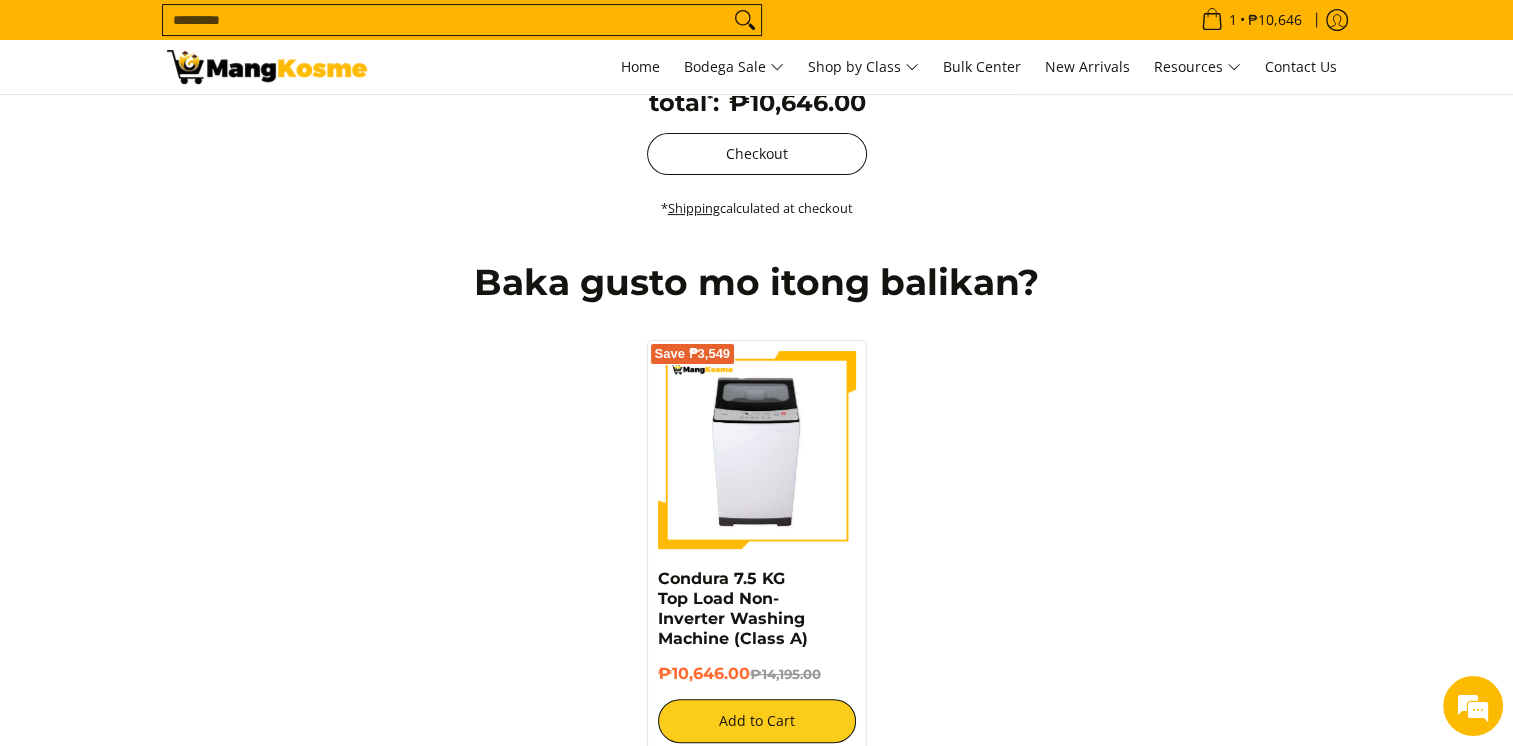 click on "Checkout" at bounding box center [757, 154] 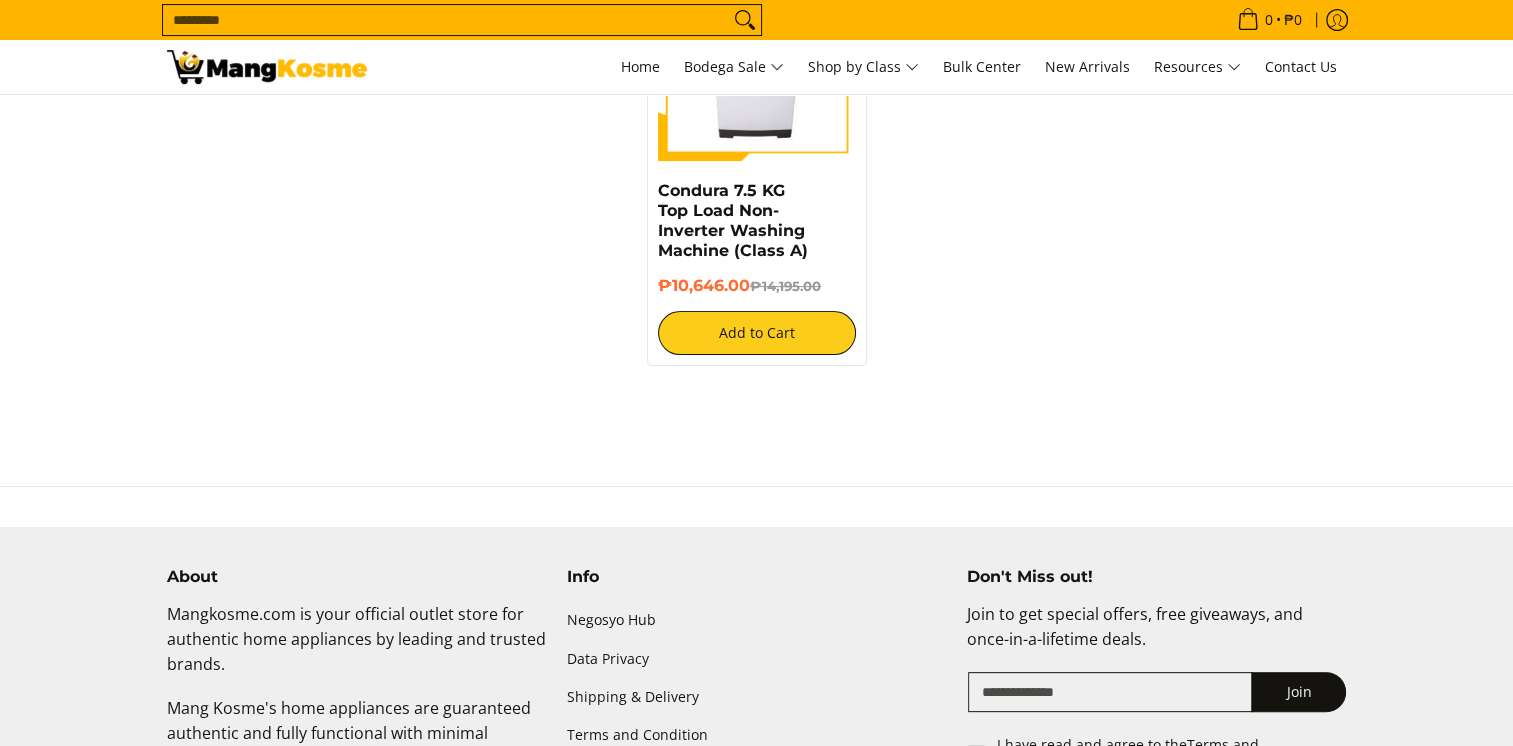 click on "Search..." at bounding box center (446, 20) 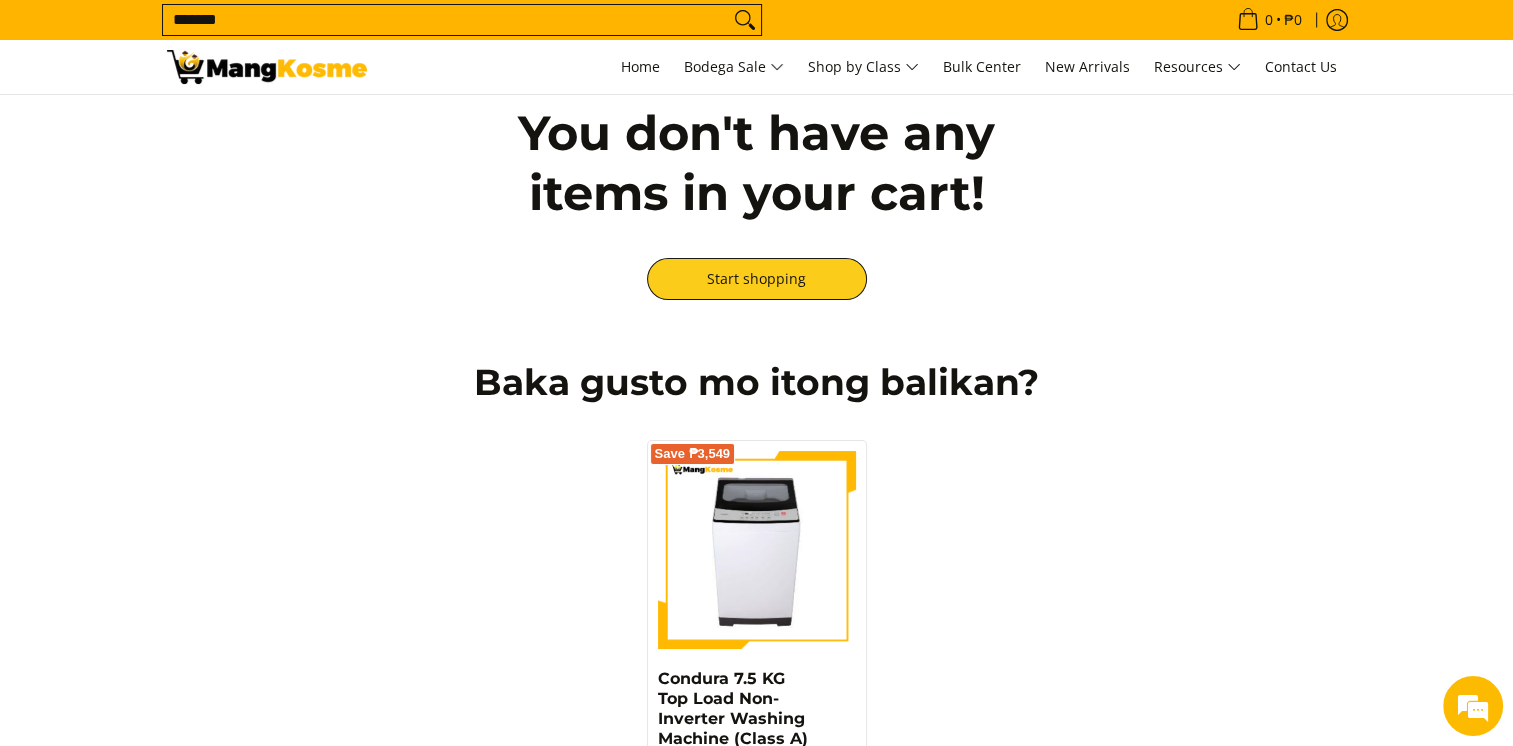 scroll, scrollTop: 0, scrollLeft: 0, axis: both 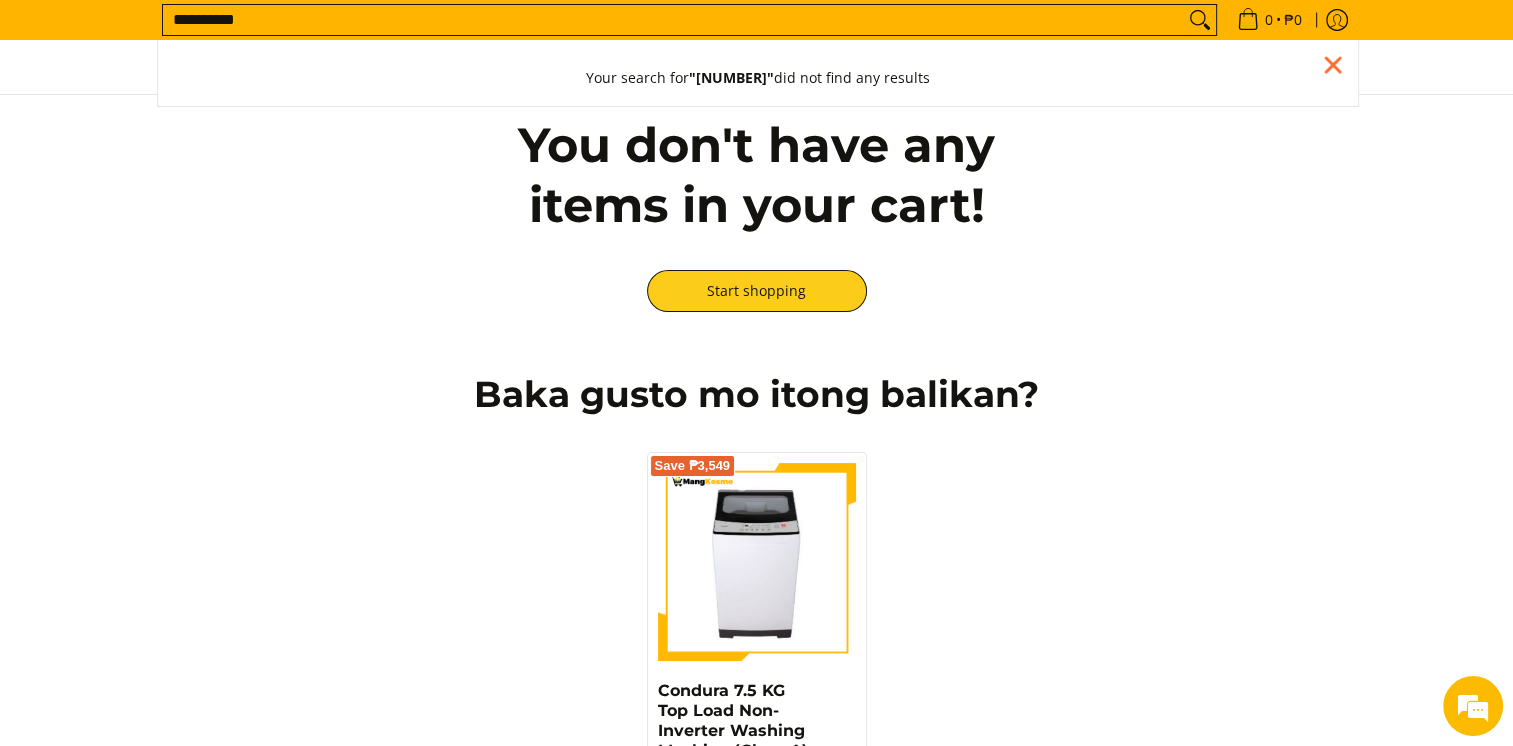 type on "**********" 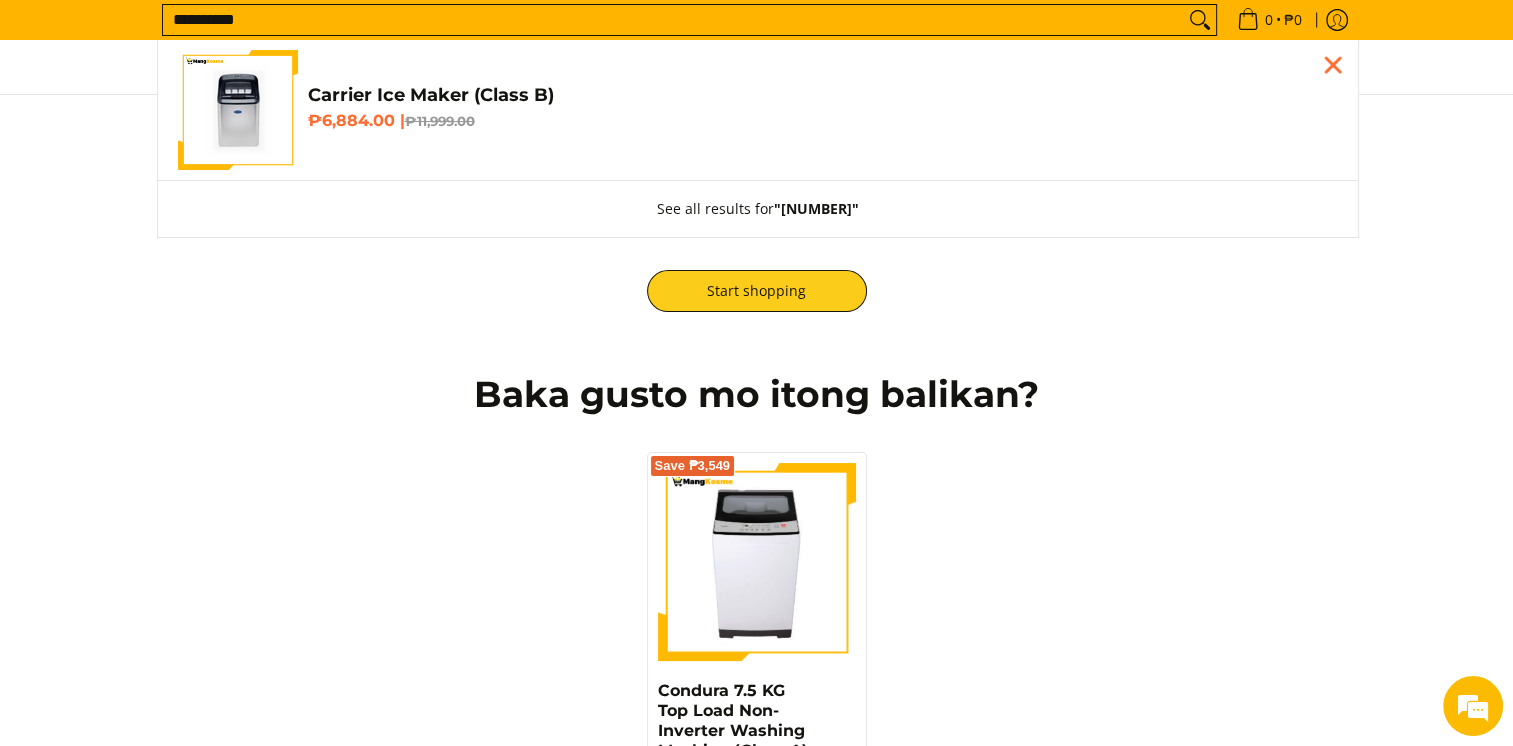 type on "**********" 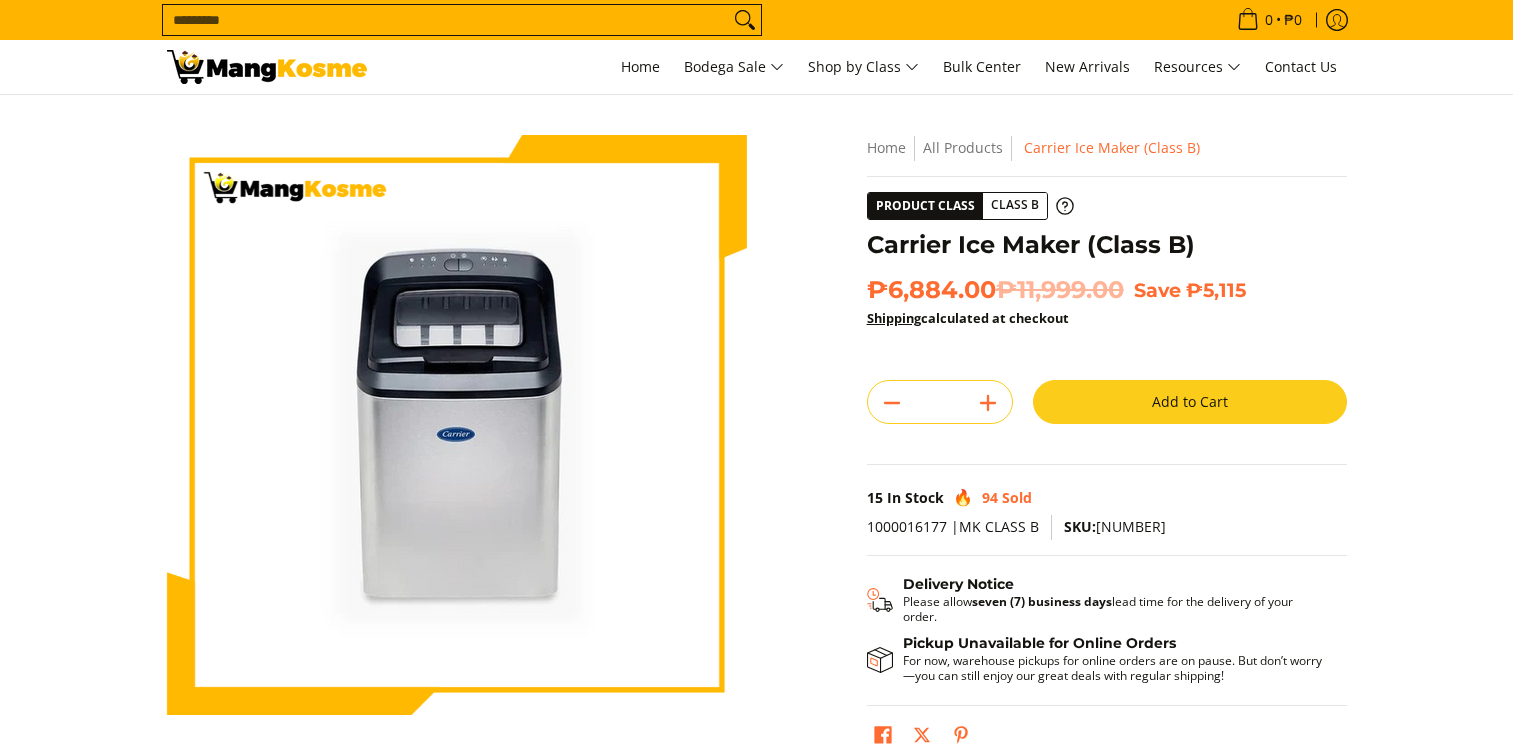 scroll, scrollTop: 0, scrollLeft: 0, axis: both 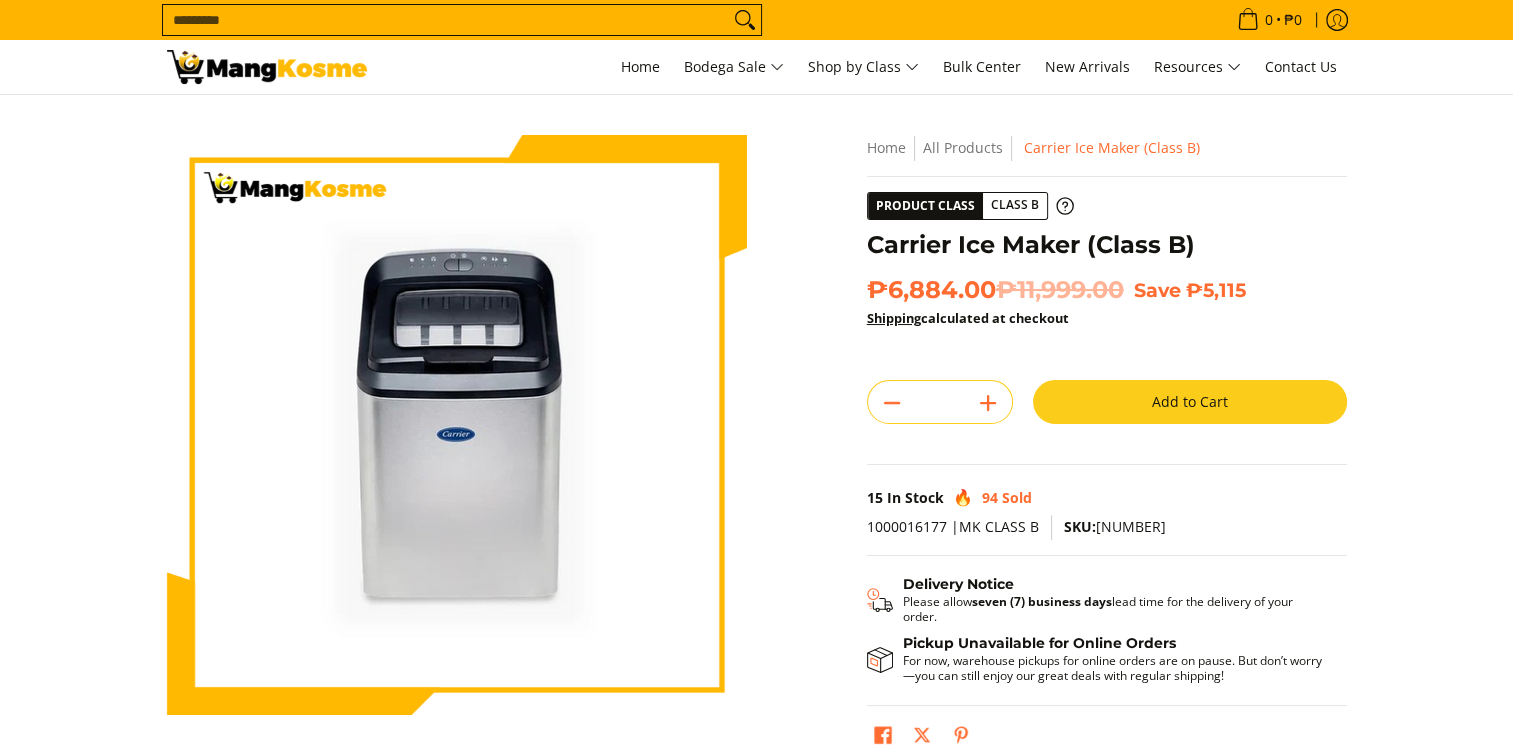 click on "Add to Cart" at bounding box center (1190, 402) 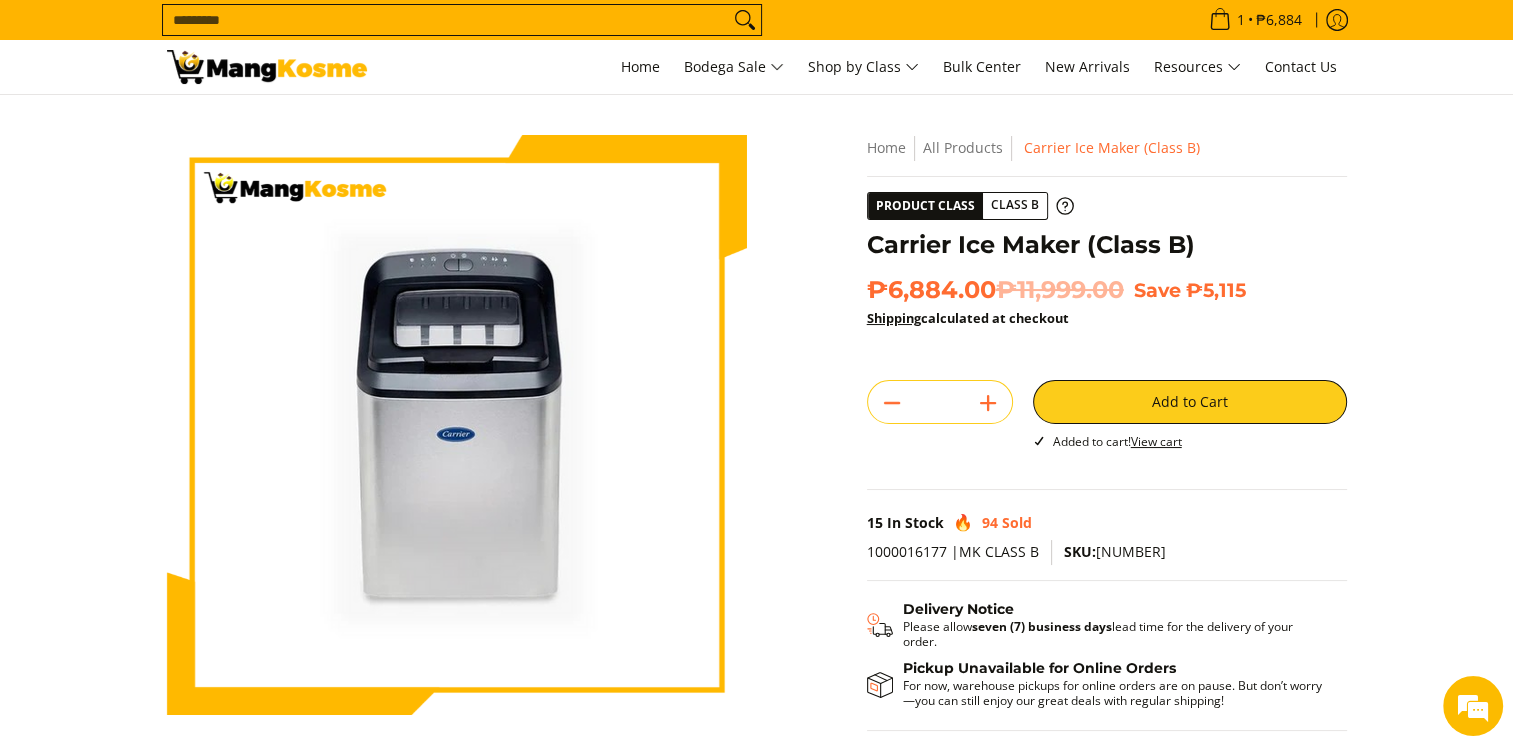 click on "Search..." at bounding box center [446, 20] 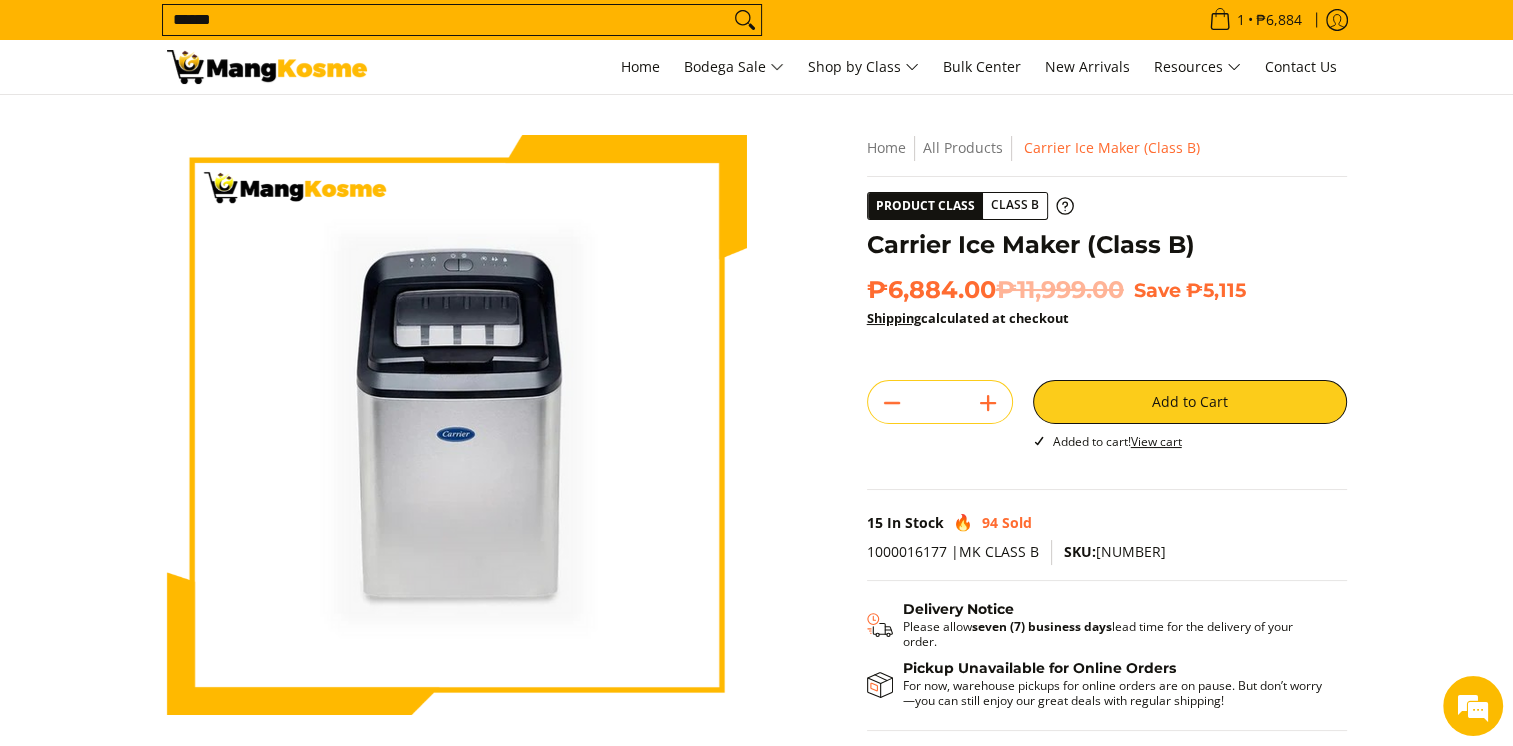 scroll, scrollTop: 0, scrollLeft: 0, axis: both 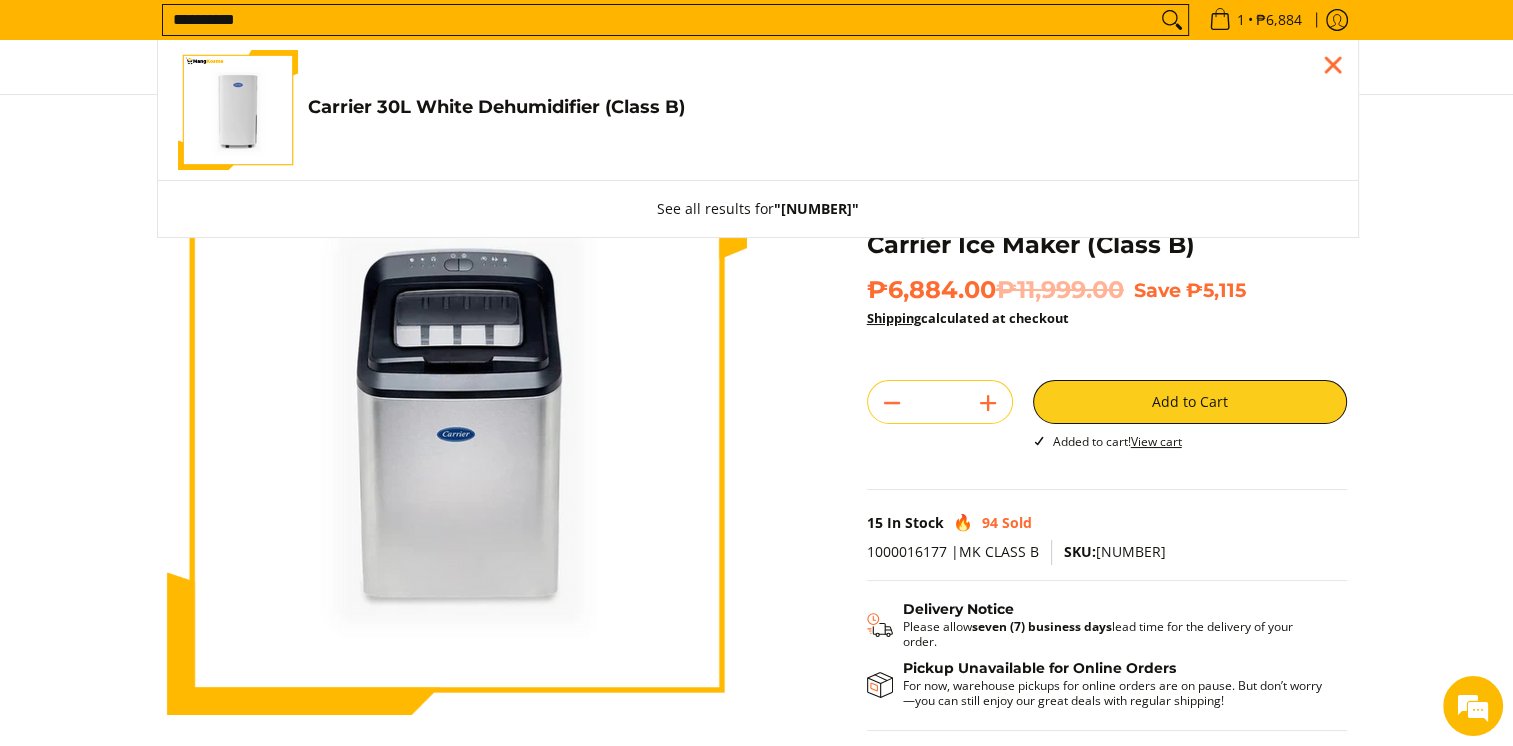 type on "**********" 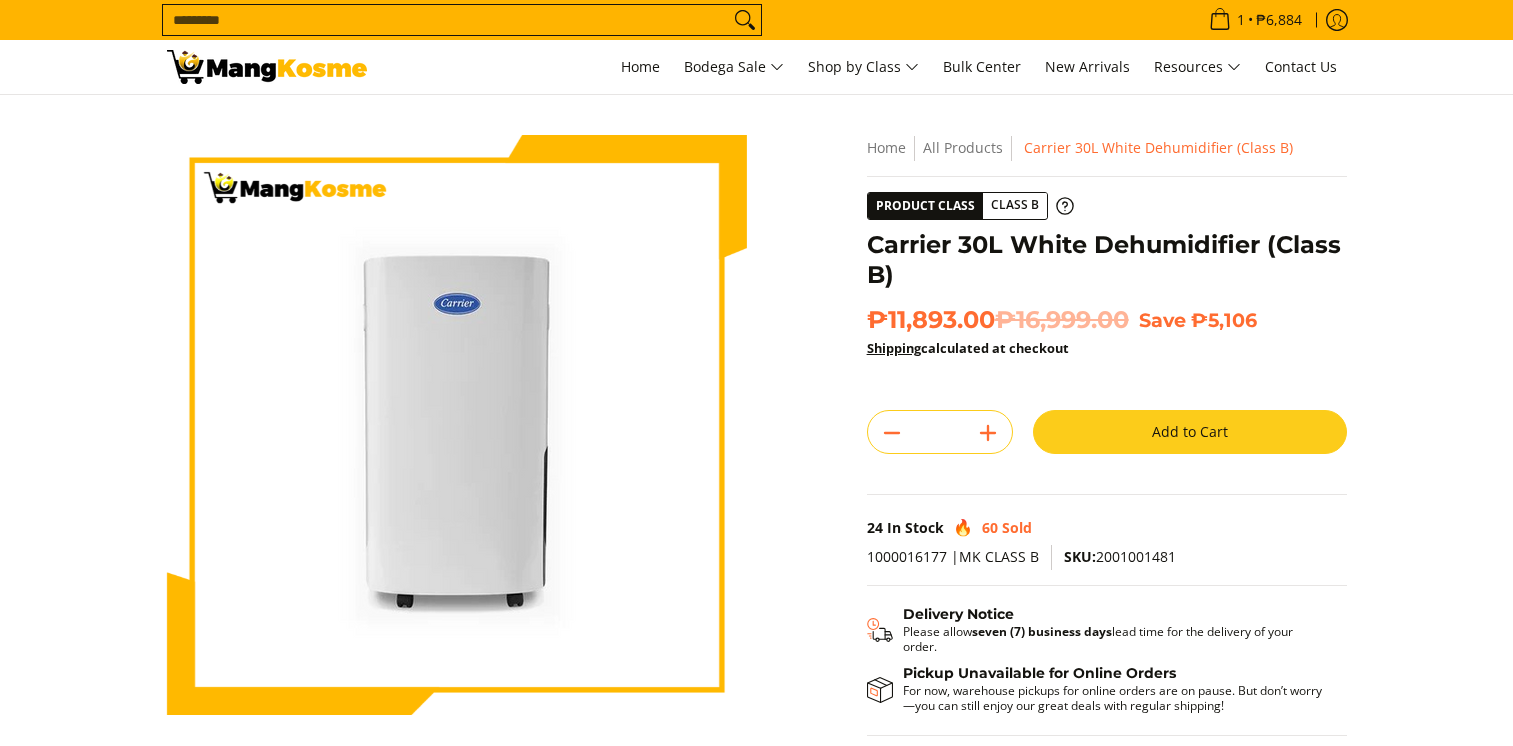 scroll, scrollTop: 0, scrollLeft: 0, axis: both 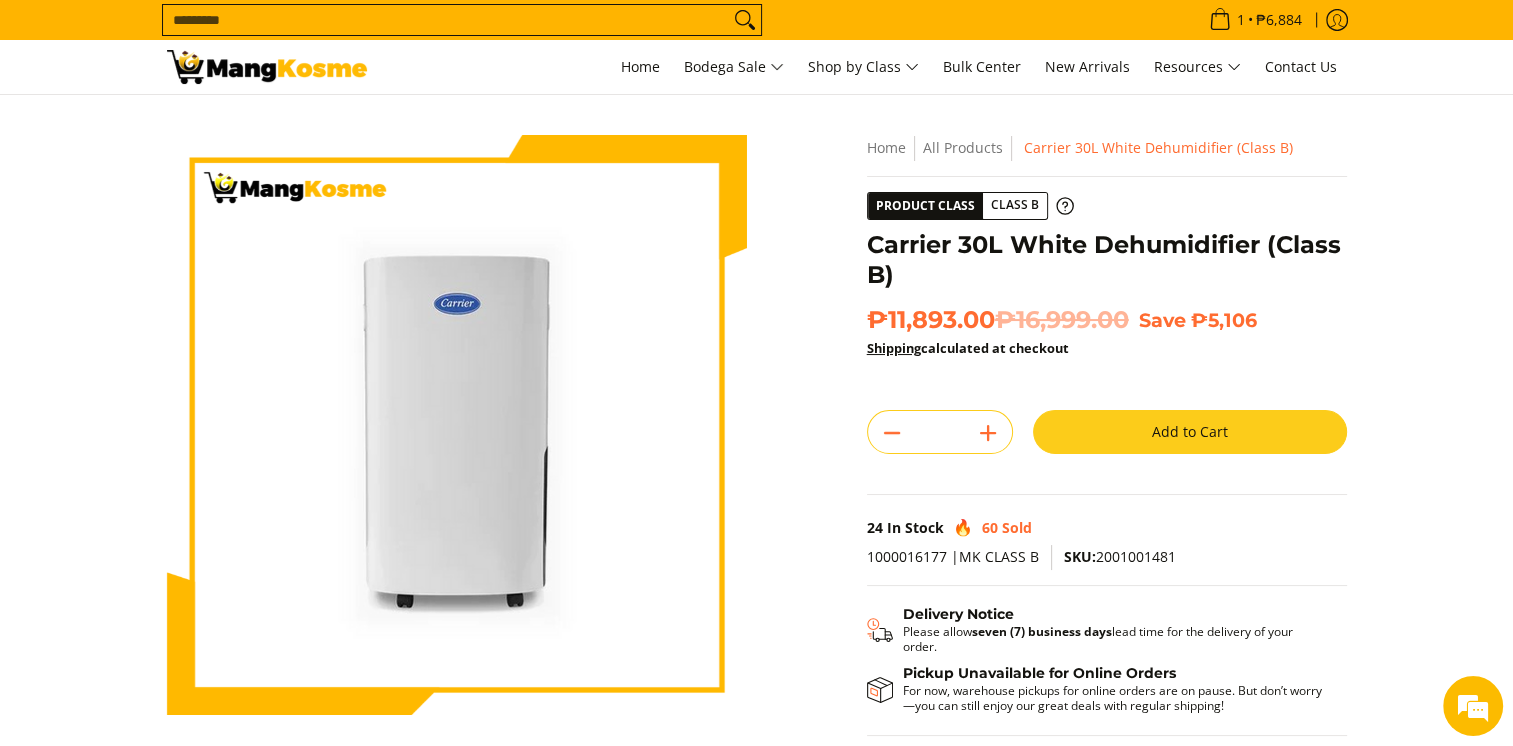 click on "Add to Cart" at bounding box center (1190, 432) 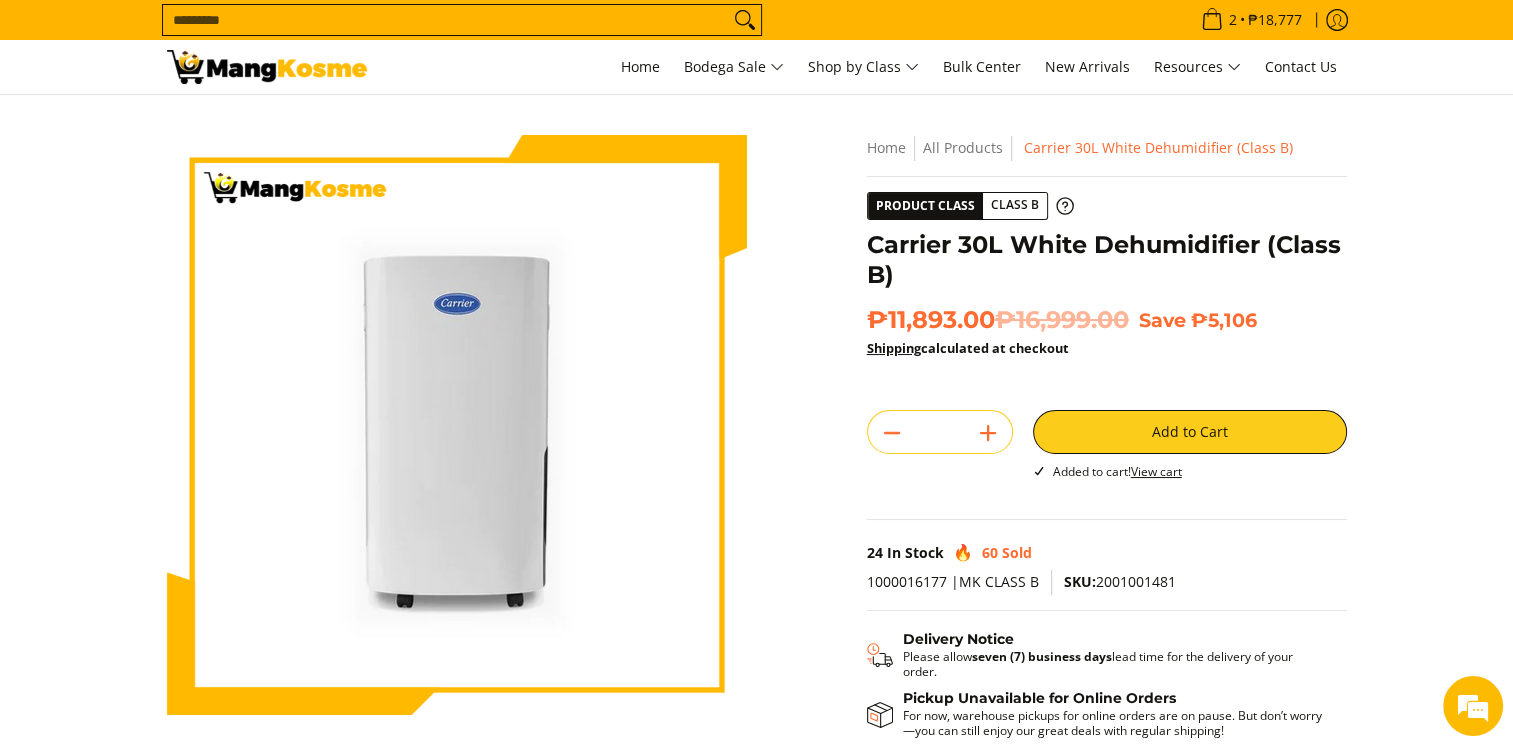 click on "Search..." at bounding box center (446, 20) 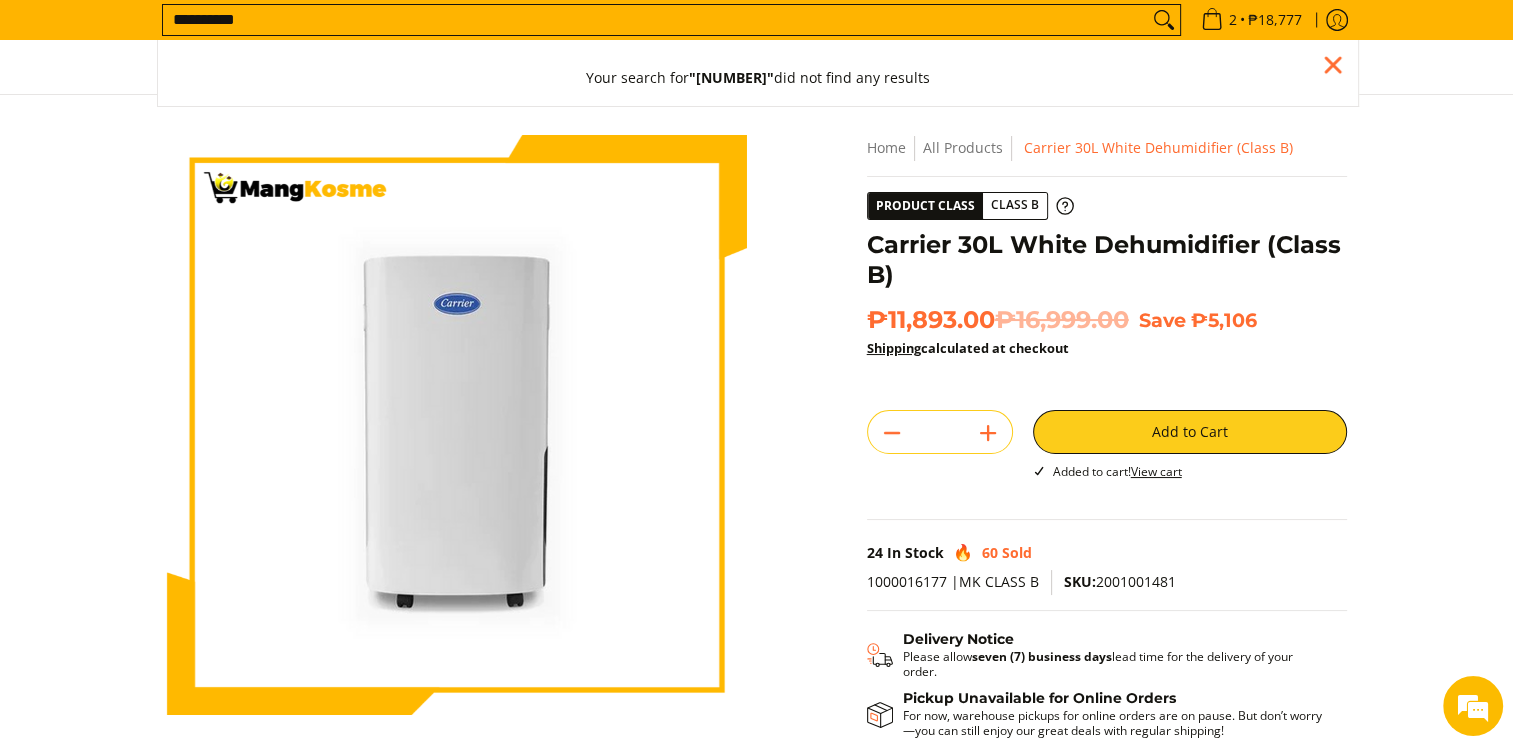 type on "**********" 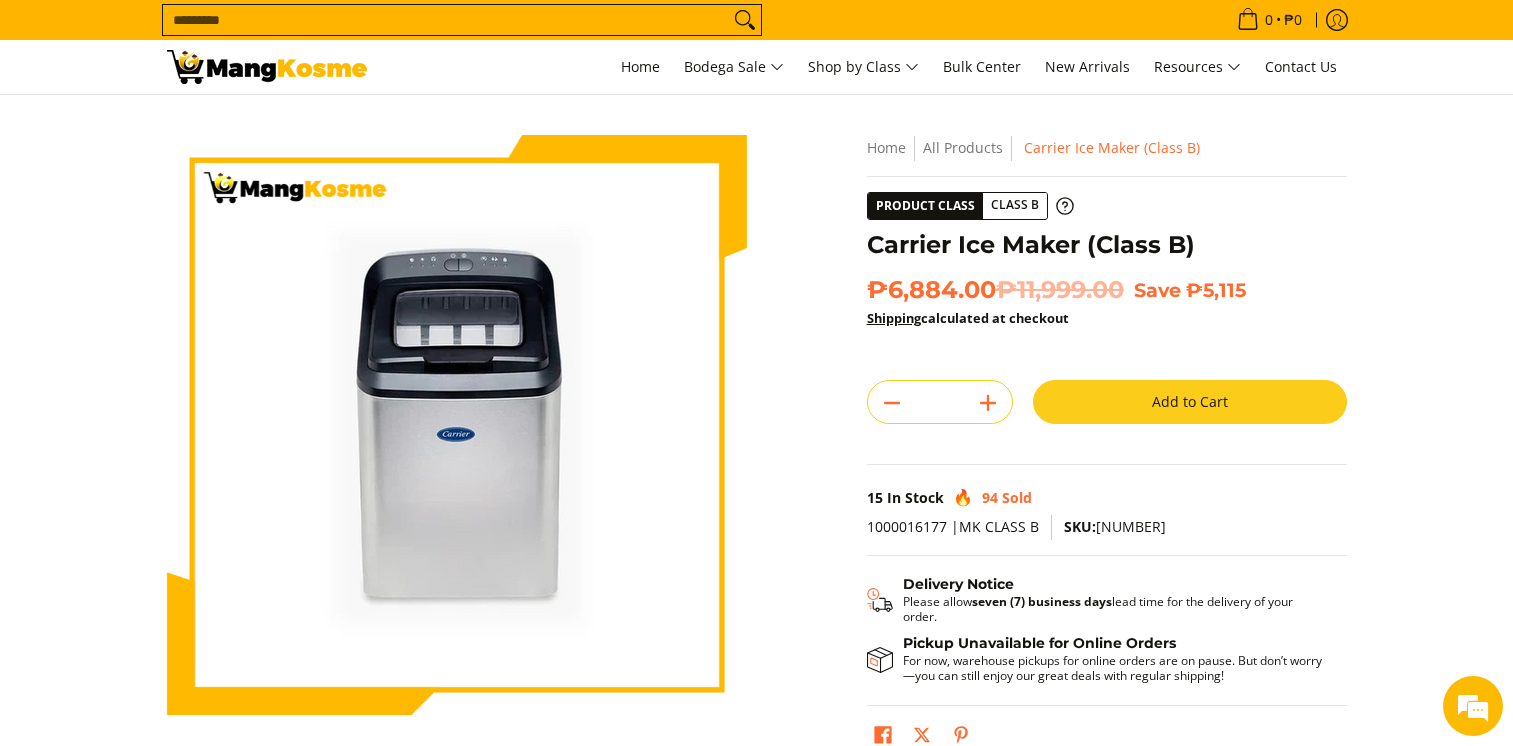 scroll, scrollTop: 0, scrollLeft: 0, axis: both 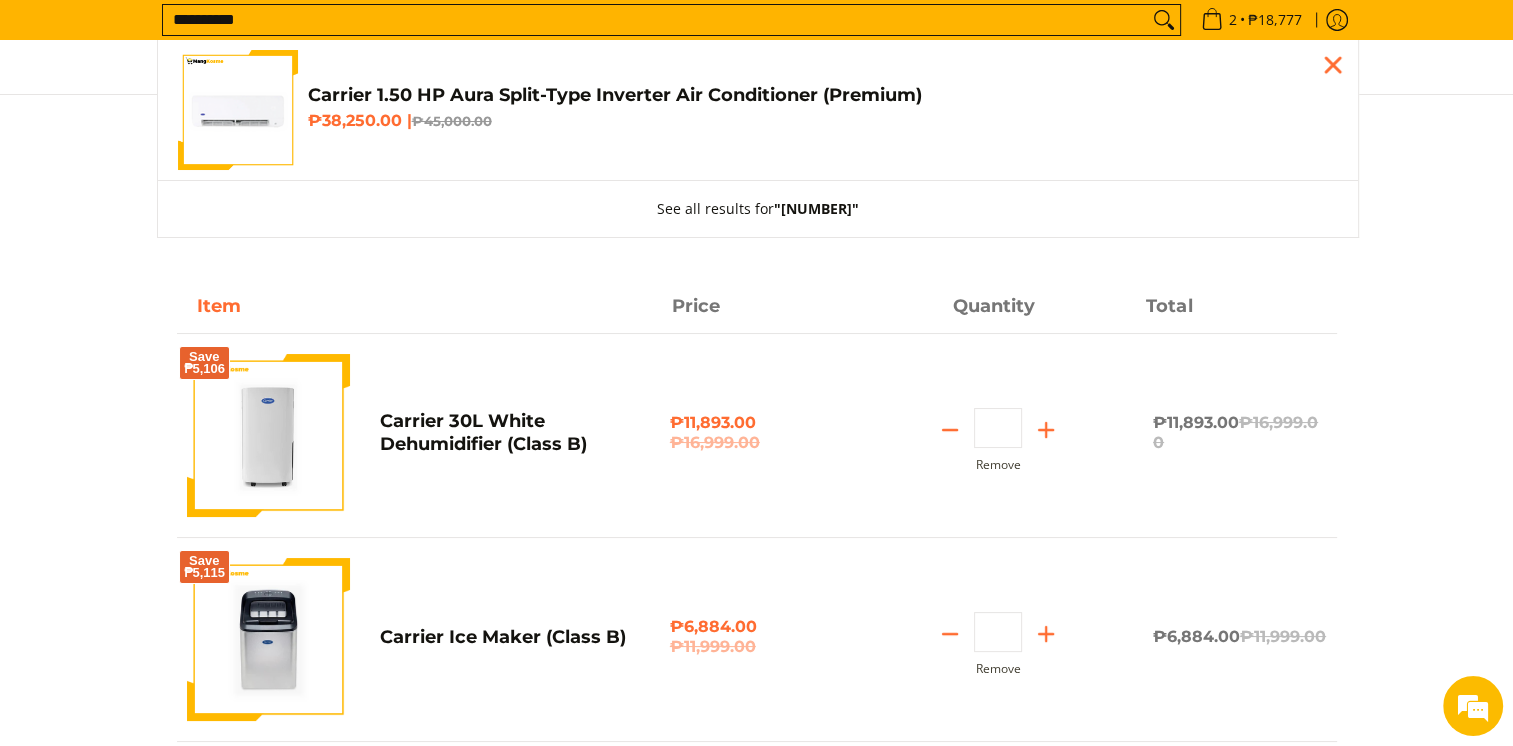type on "**********" 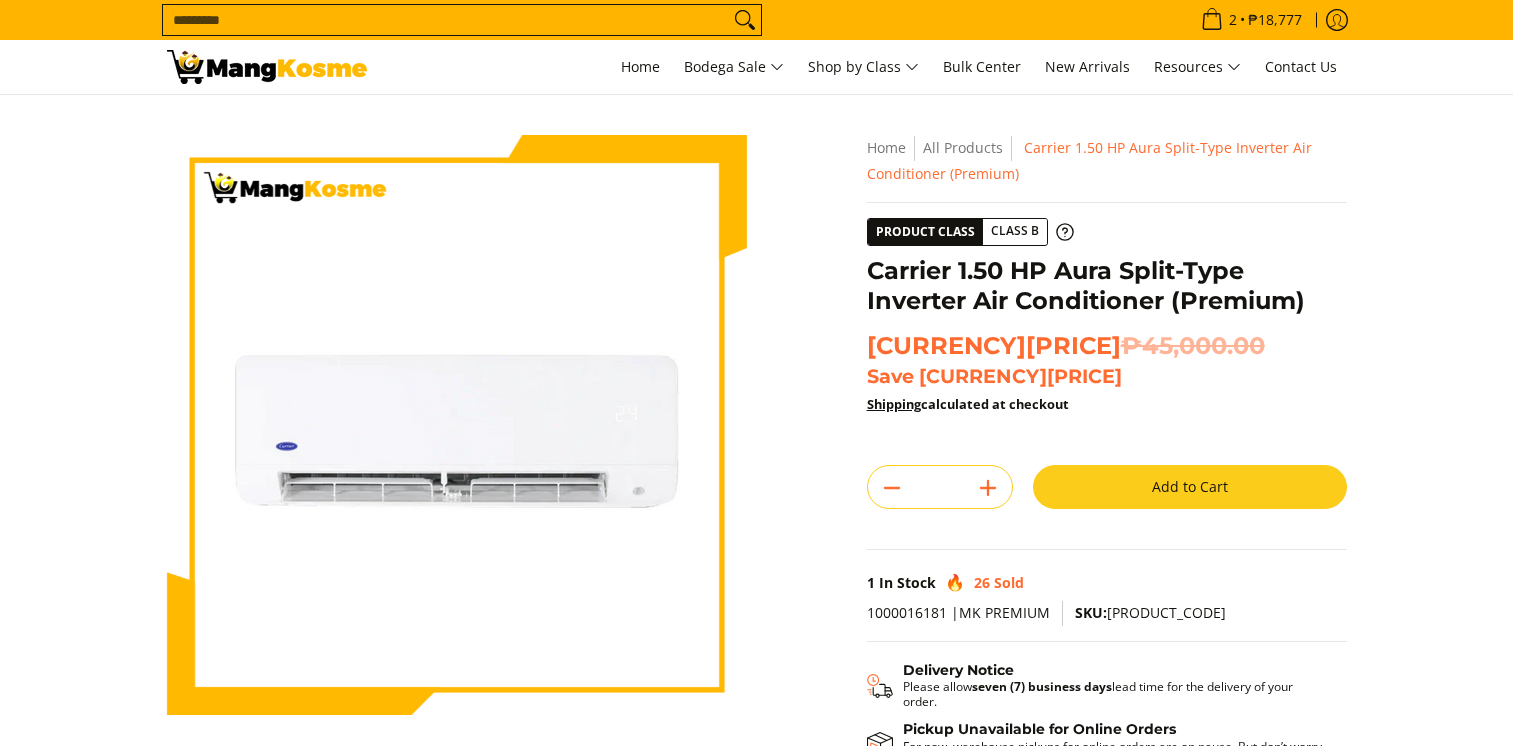 scroll, scrollTop: 0, scrollLeft: 0, axis: both 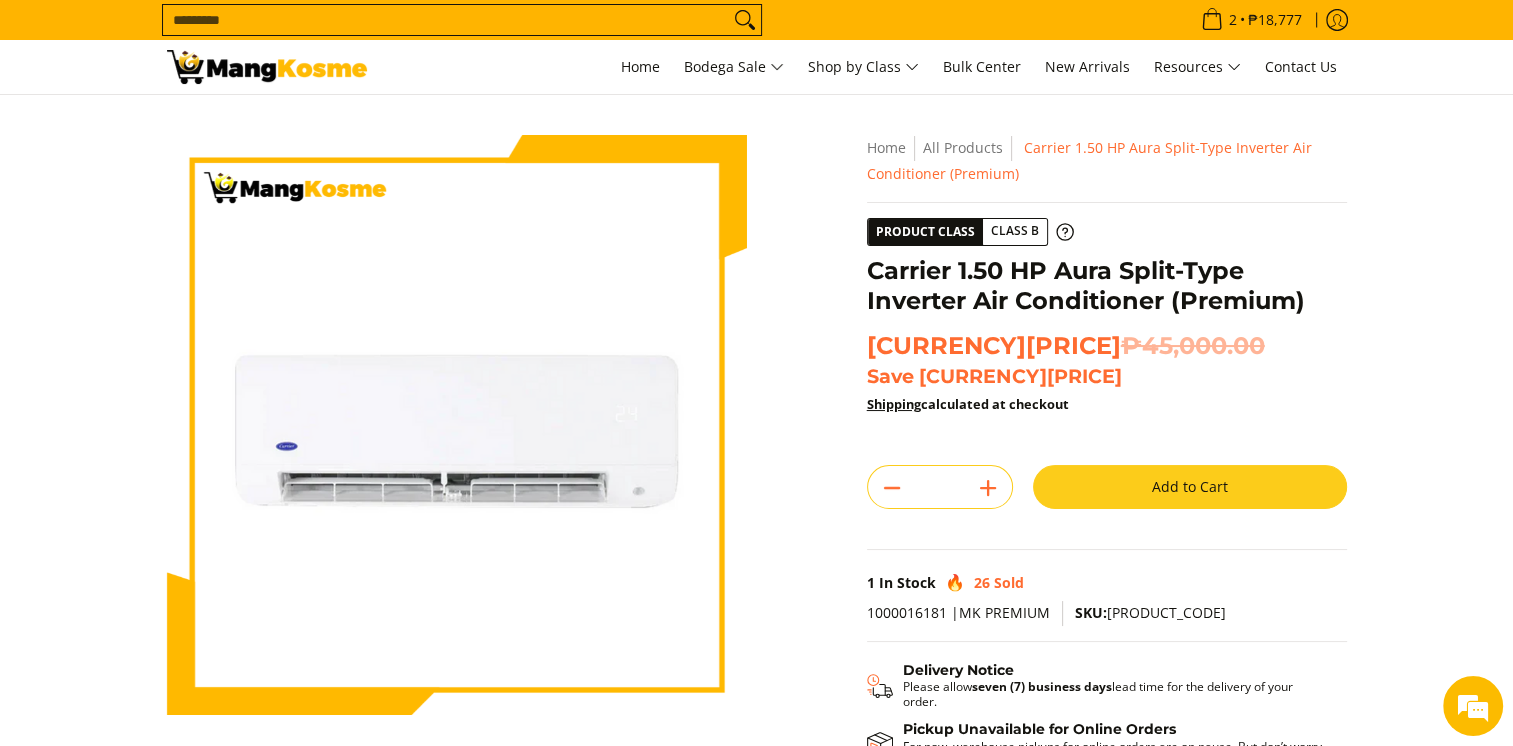 click on "Add to Cart" at bounding box center (1190, 487) 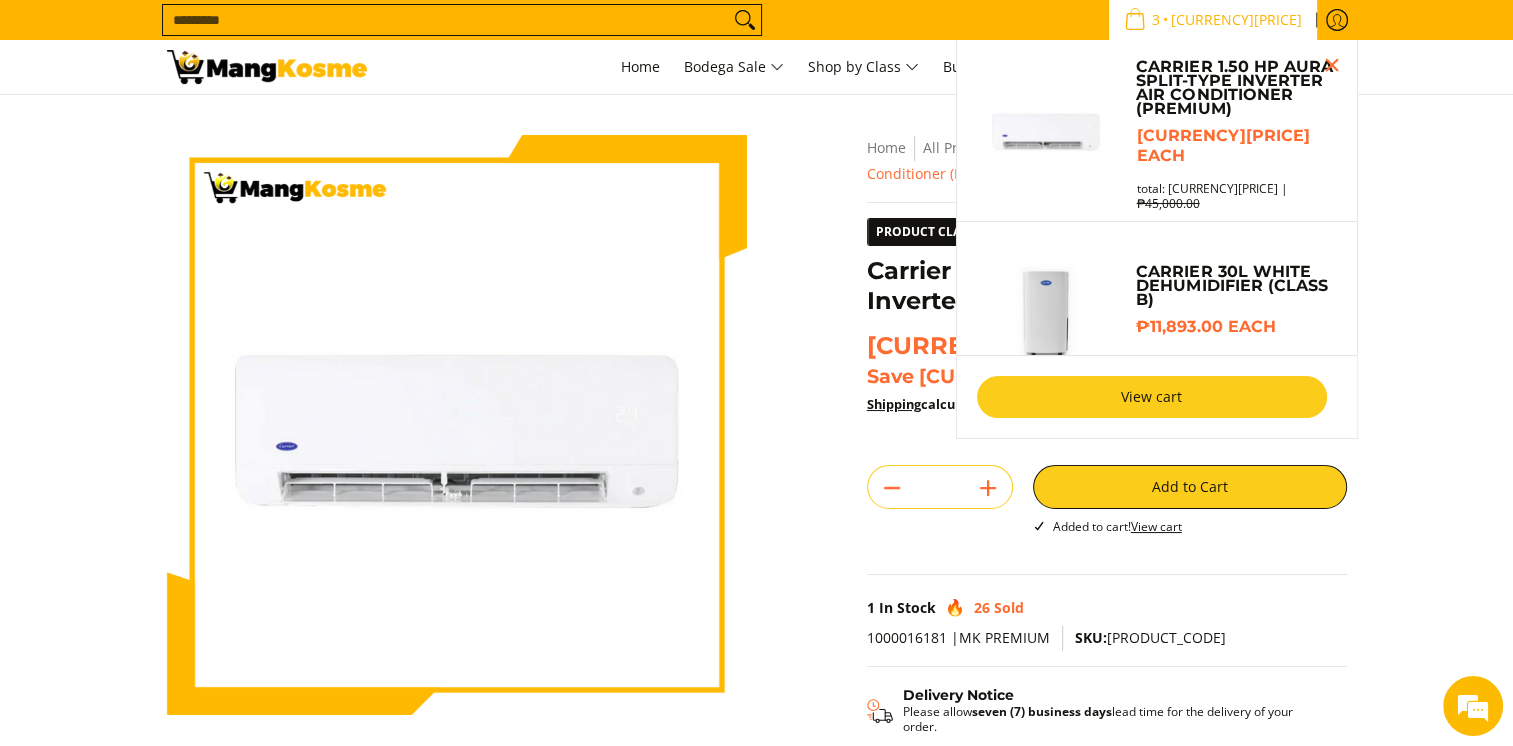 click on "View cart" at bounding box center (1152, 397) 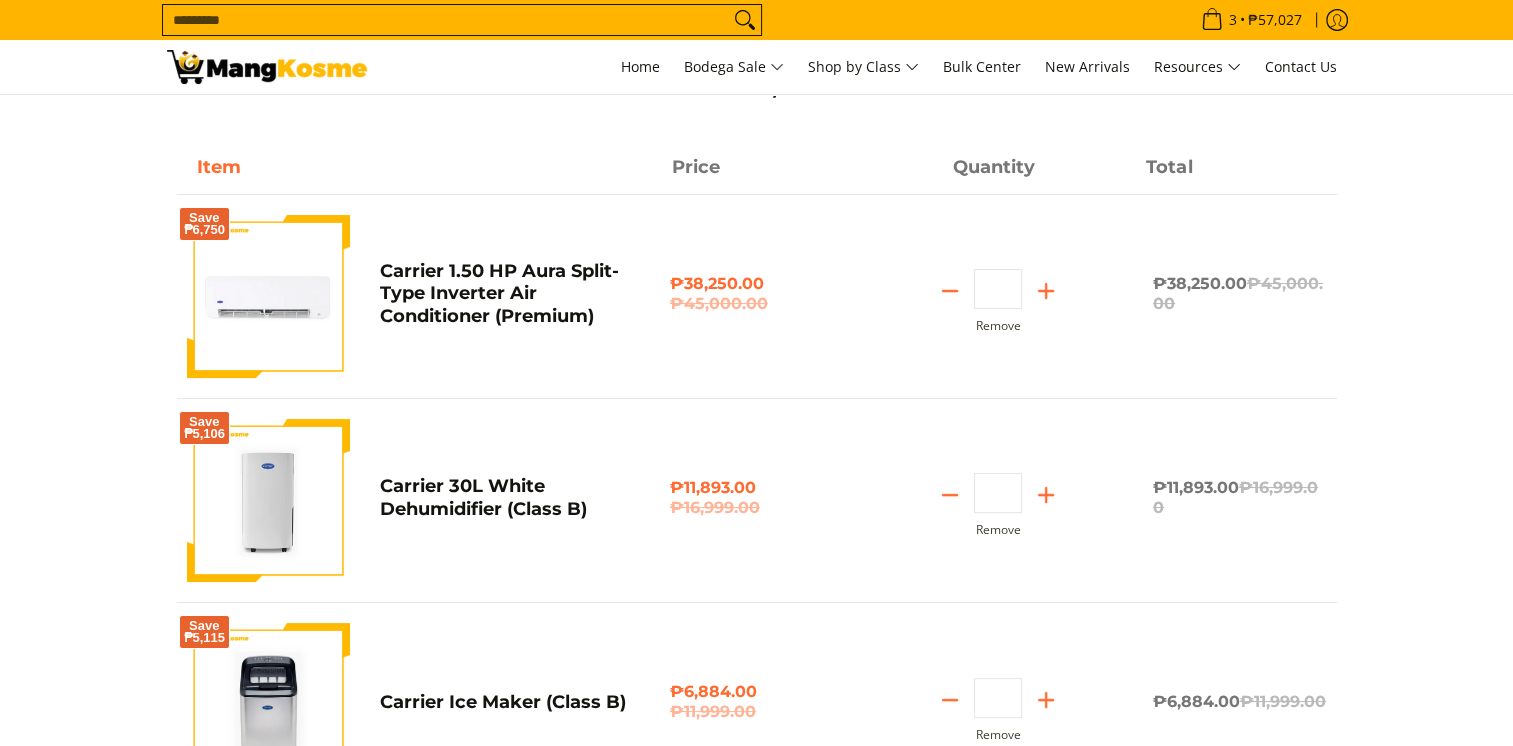 scroll, scrollTop: 500, scrollLeft: 0, axis: vertical 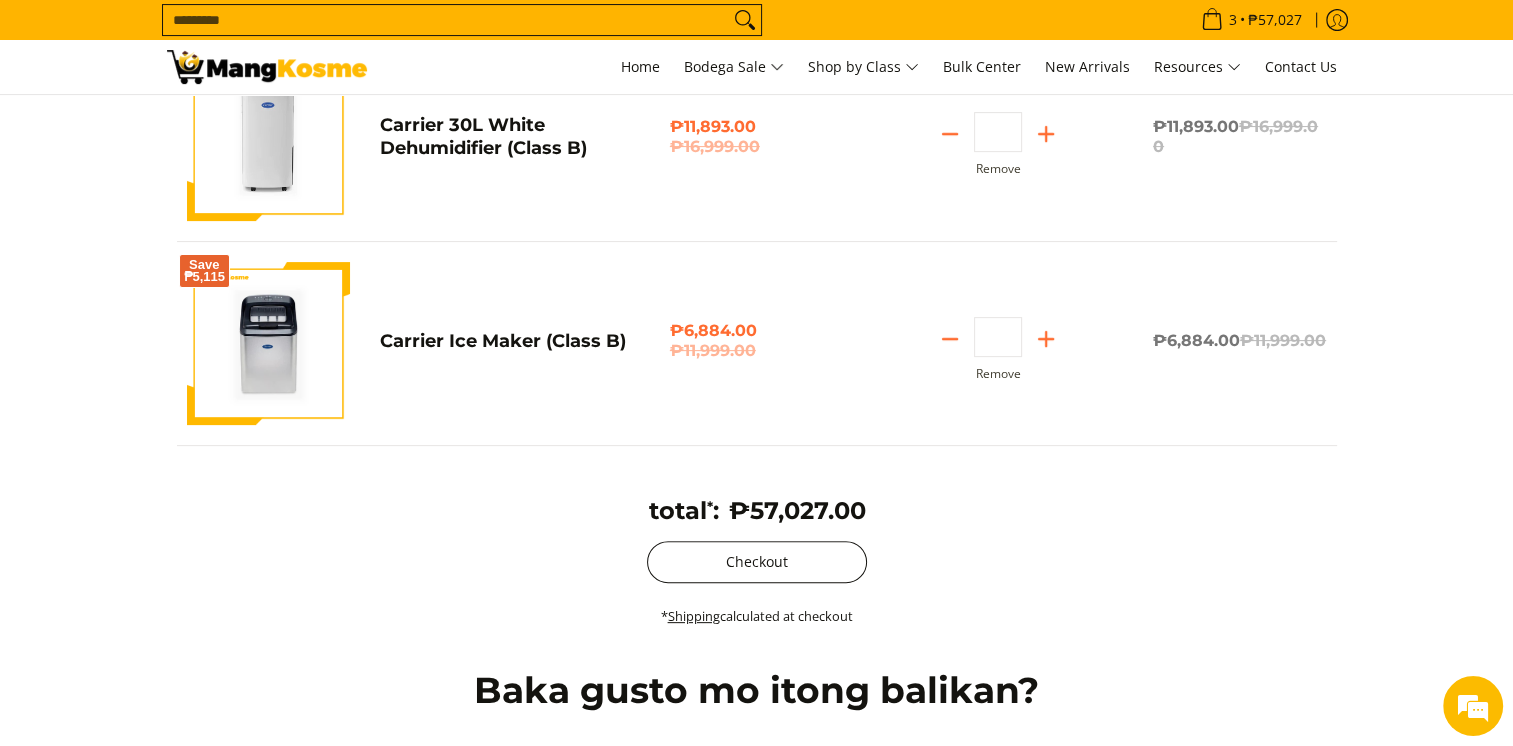 click on "Checkout" at bounding box center (757, 562) 